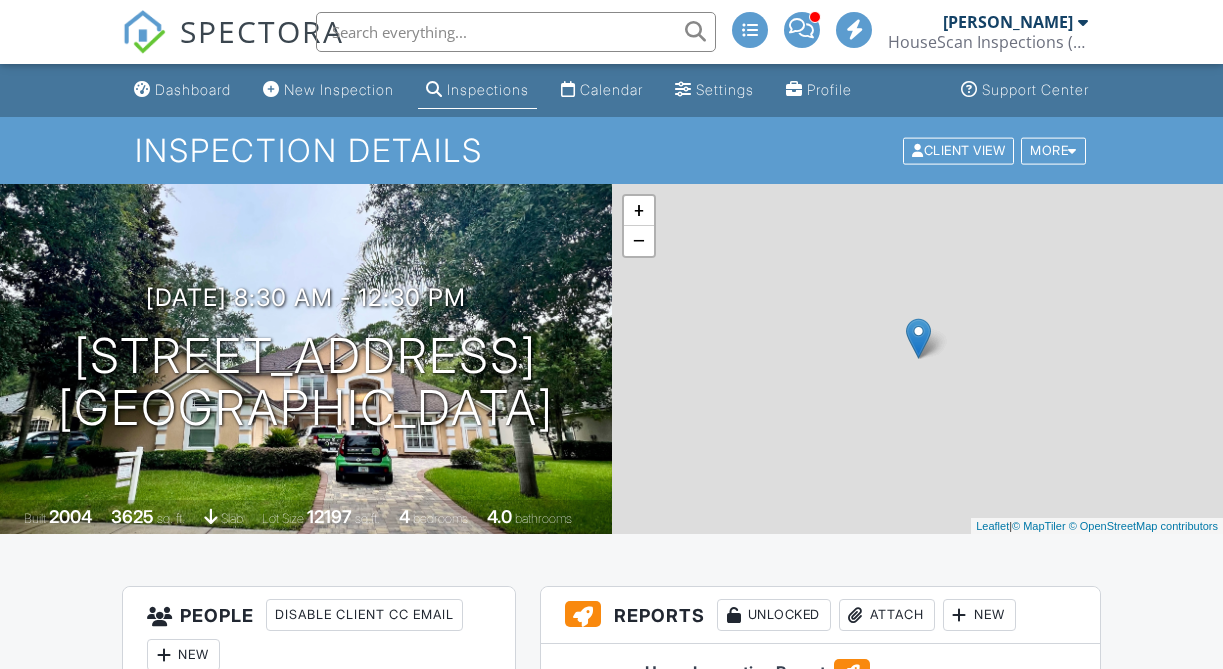 scroll, scrollTop: 0, scrollLeft: 0, axis: both 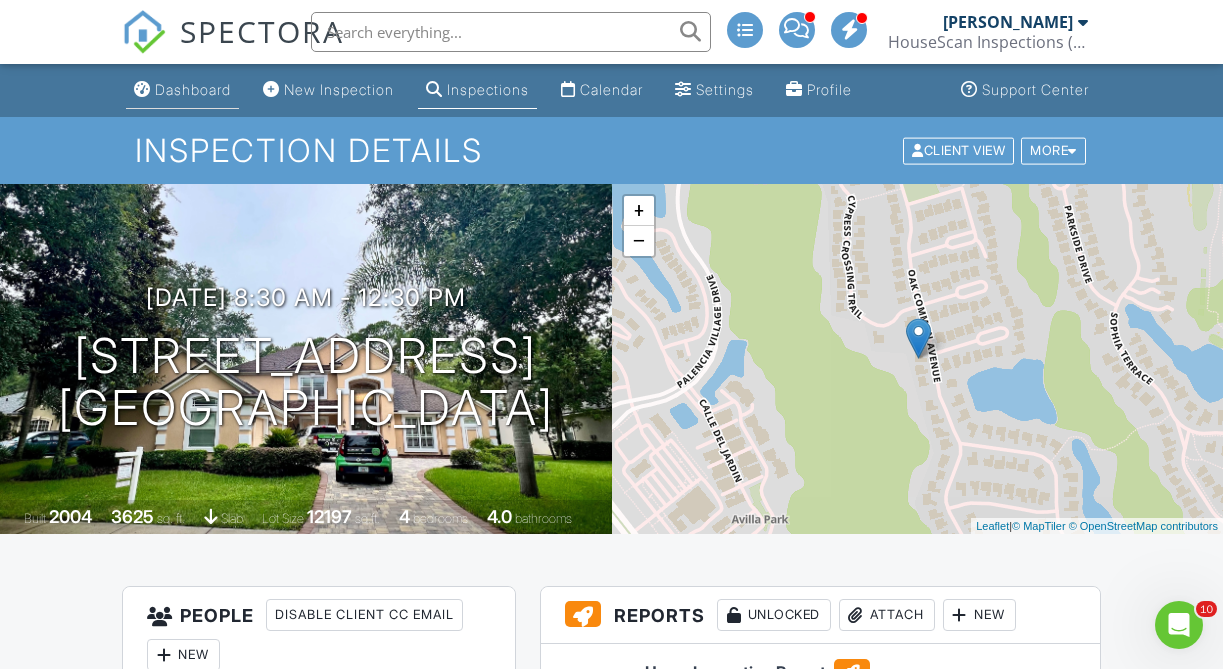 click on "Dashboard" at bounding box center (193, 89) 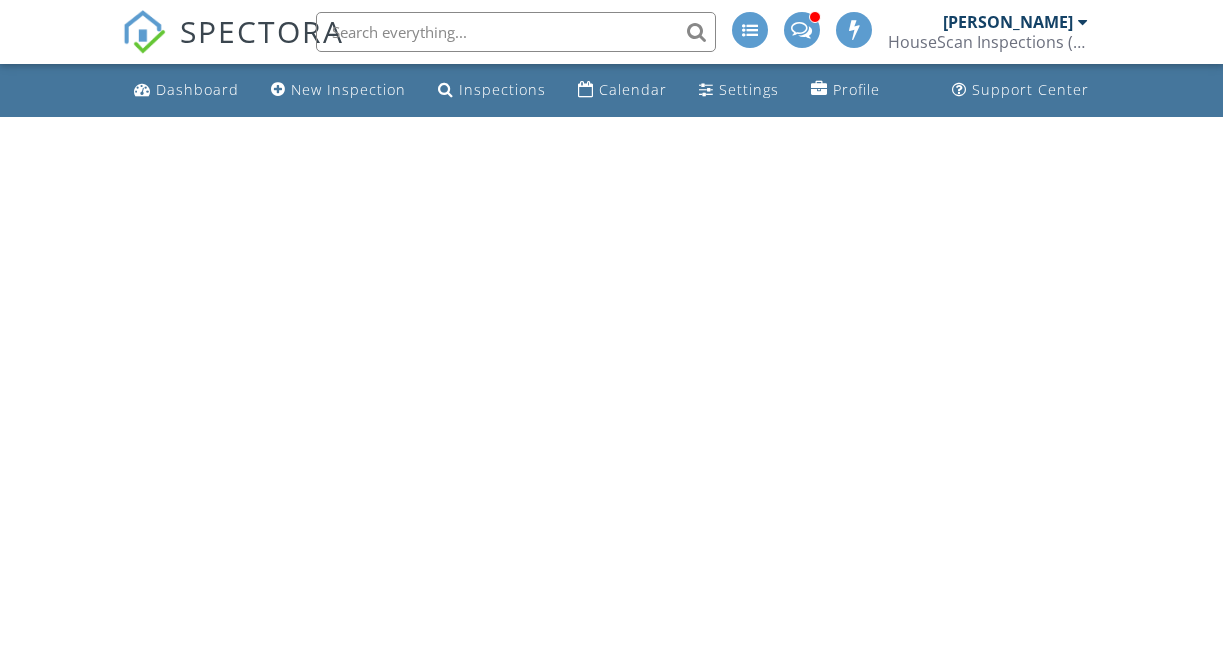 scroll, scrollTop: 0, scrollLeft: 0, axis: both 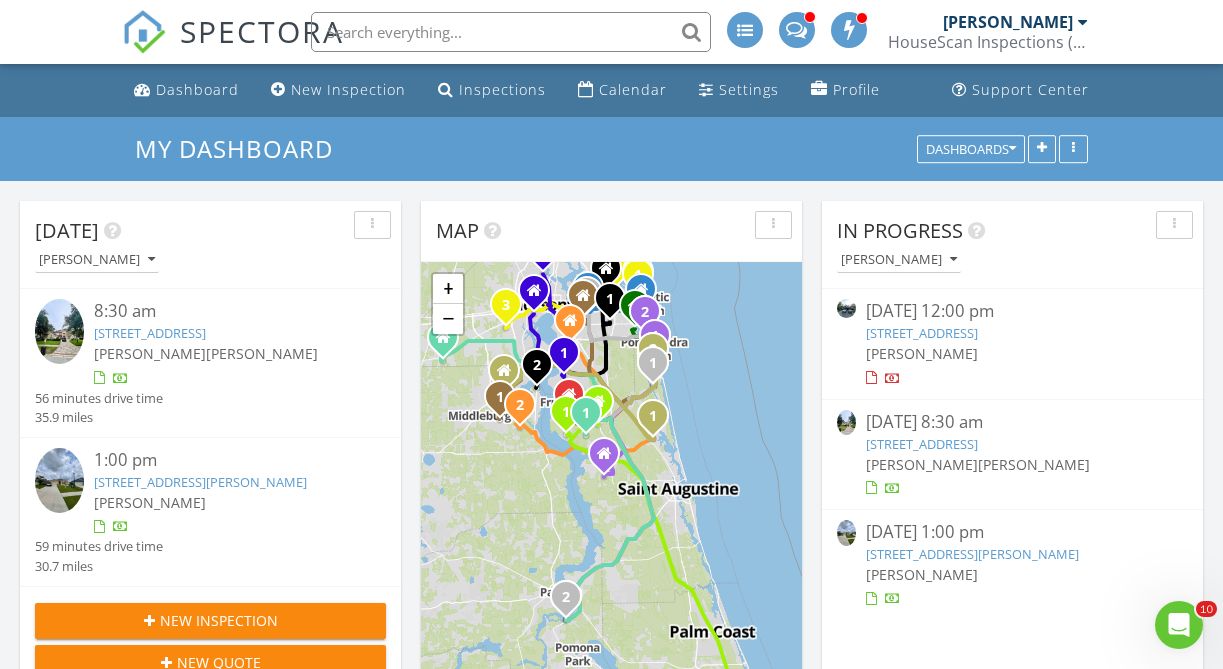 click on "[STREET_ADDRESS][PERSON_NAME]" at bounding box center (200, 482) 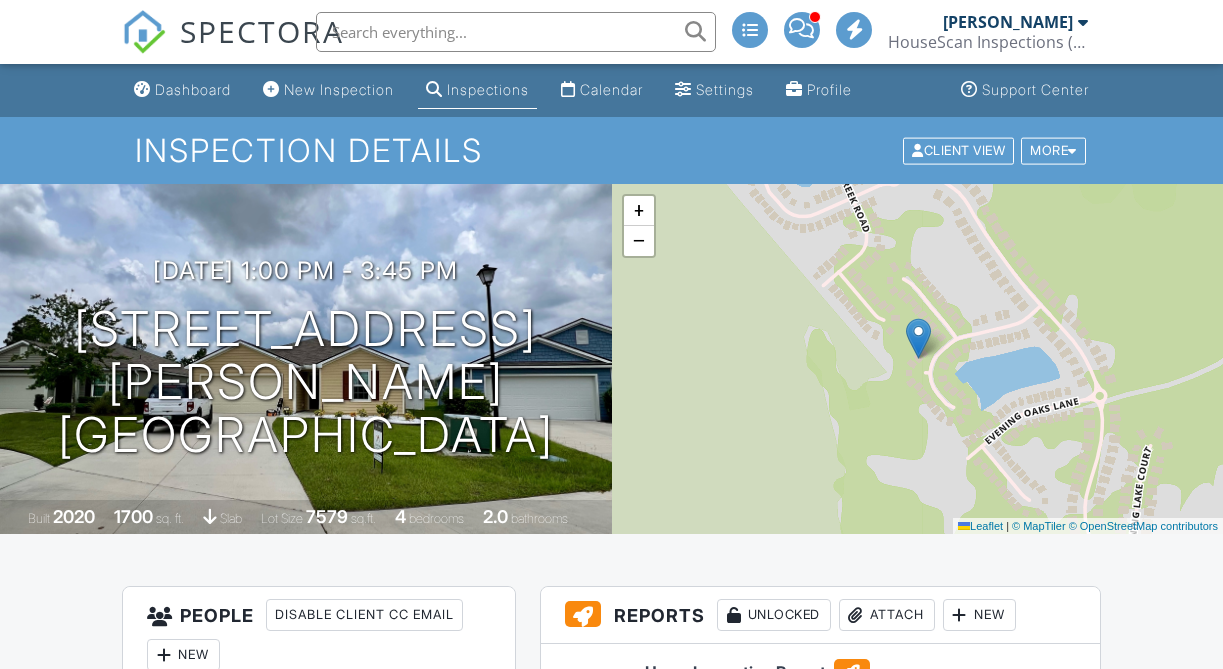scroll, scrollTop: 0, scrollLeft: 0, axis: both 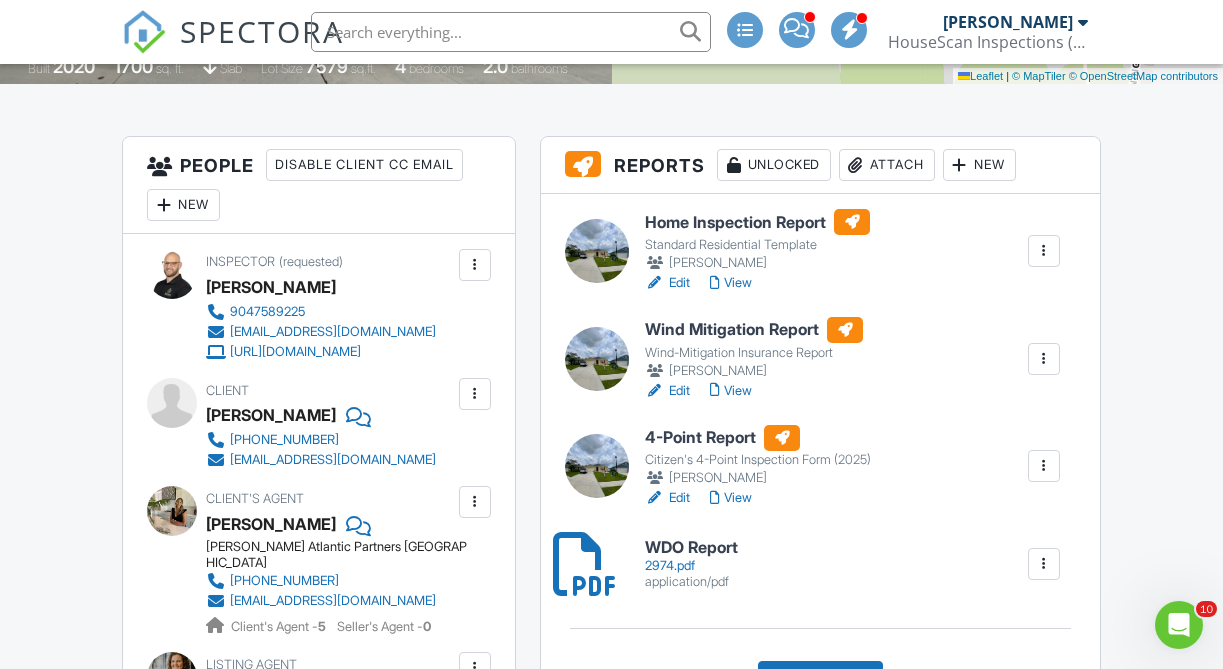 click on "View" at bounding box center [731, 498] 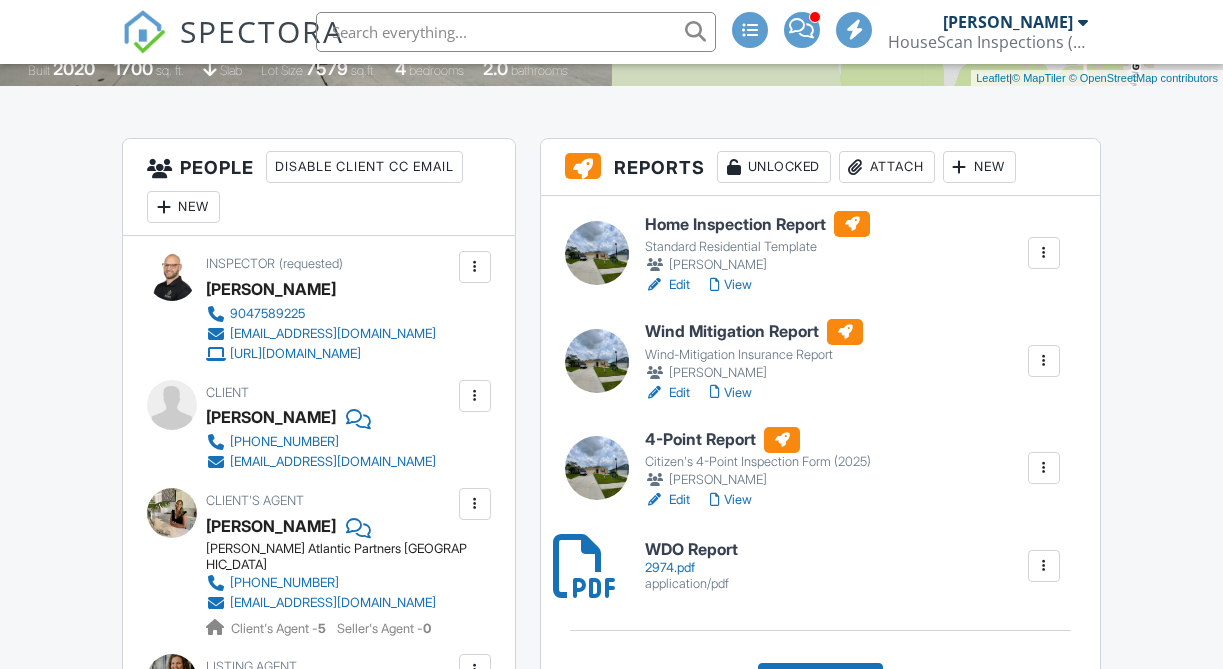 scroll, scrollTop: 450, scrollLeft: 0, axis: vertical 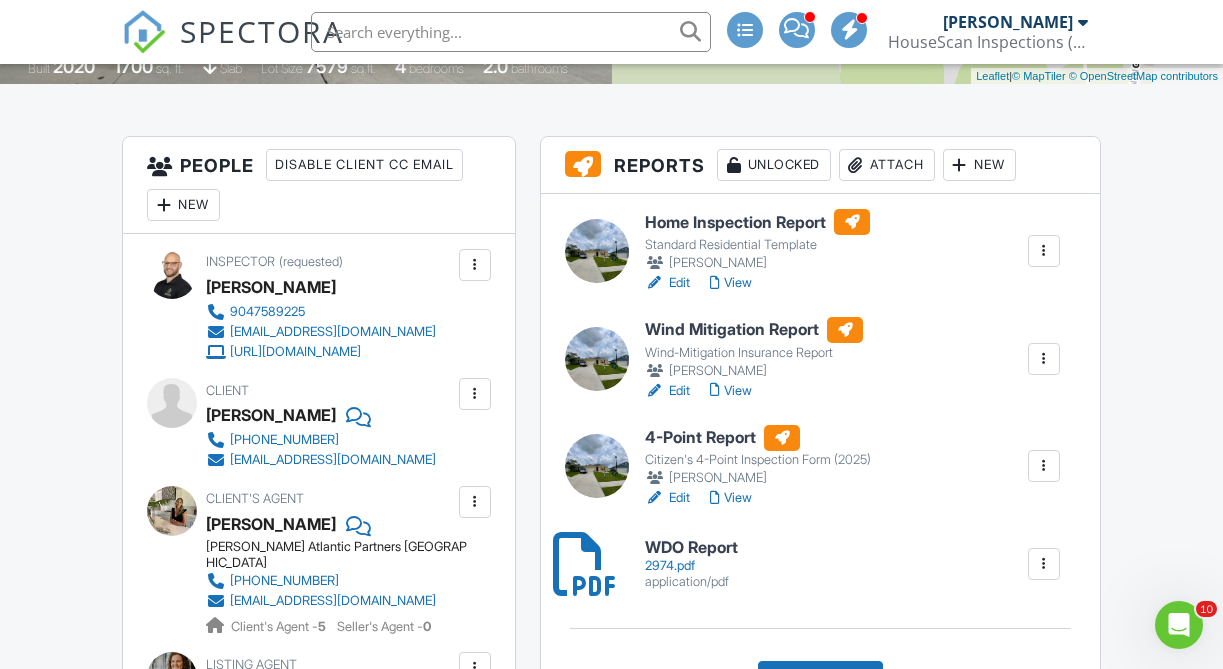 click on "View" at bounding box center (731, 391) 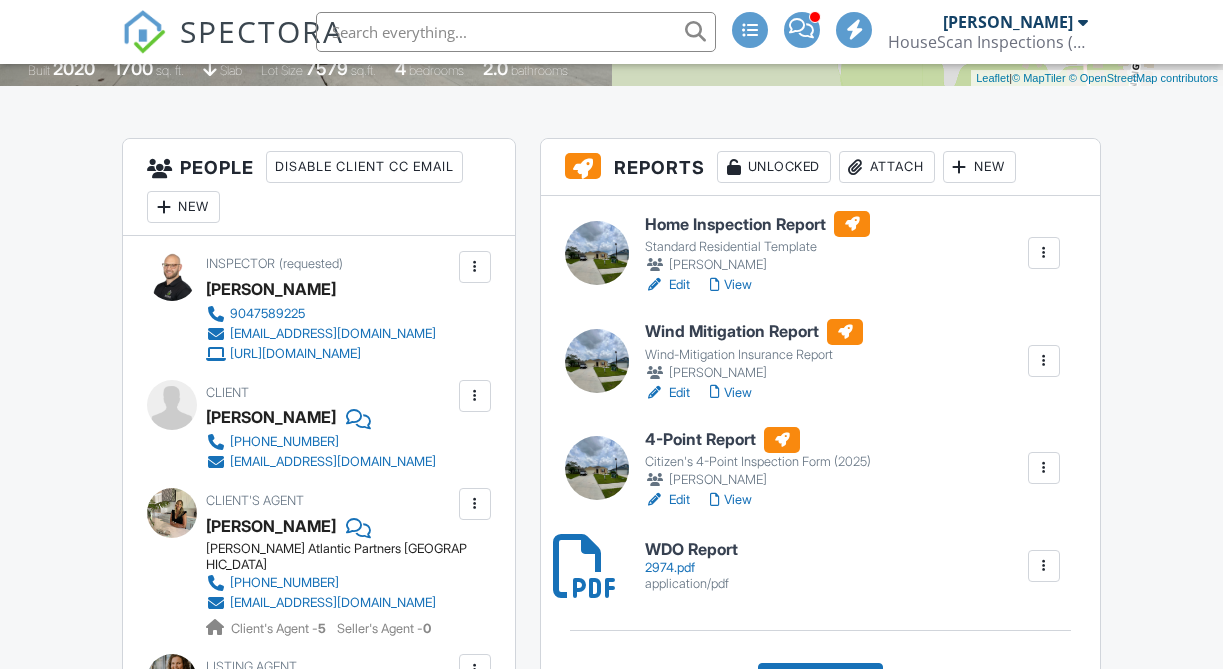 scroll, scrollTop: 450, scrollLeft: 0, axis: vertical 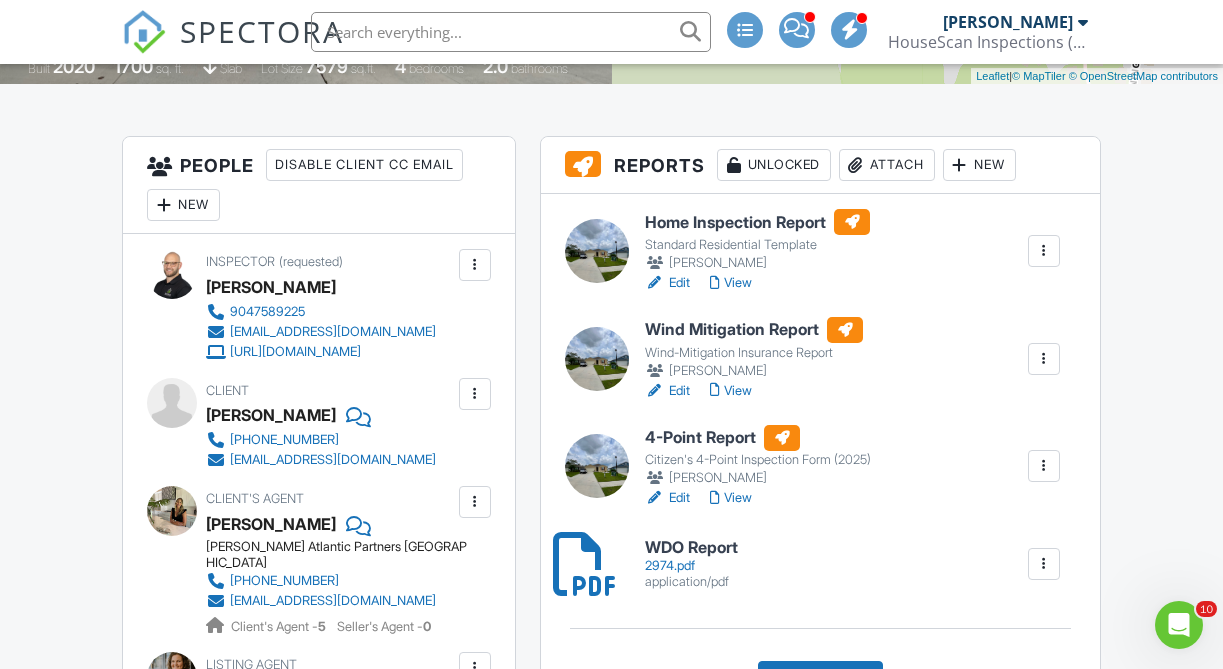 click on "View" at bounding box center (731, 498) 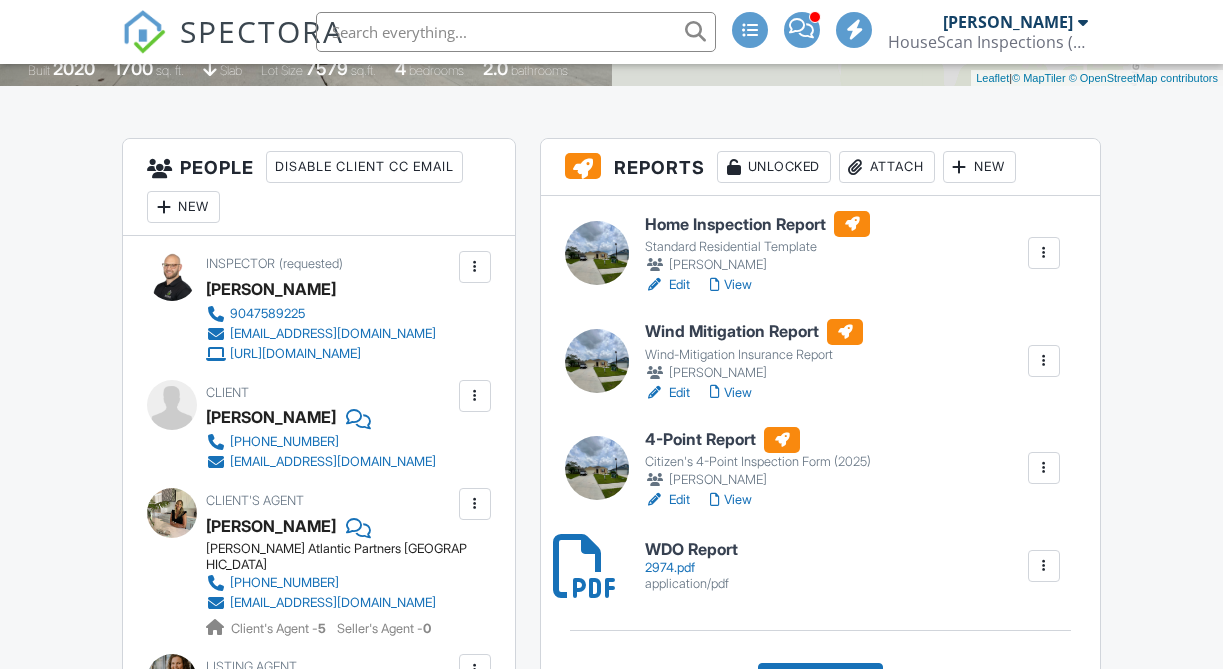 click on "View" at bounding box center [731, 285] 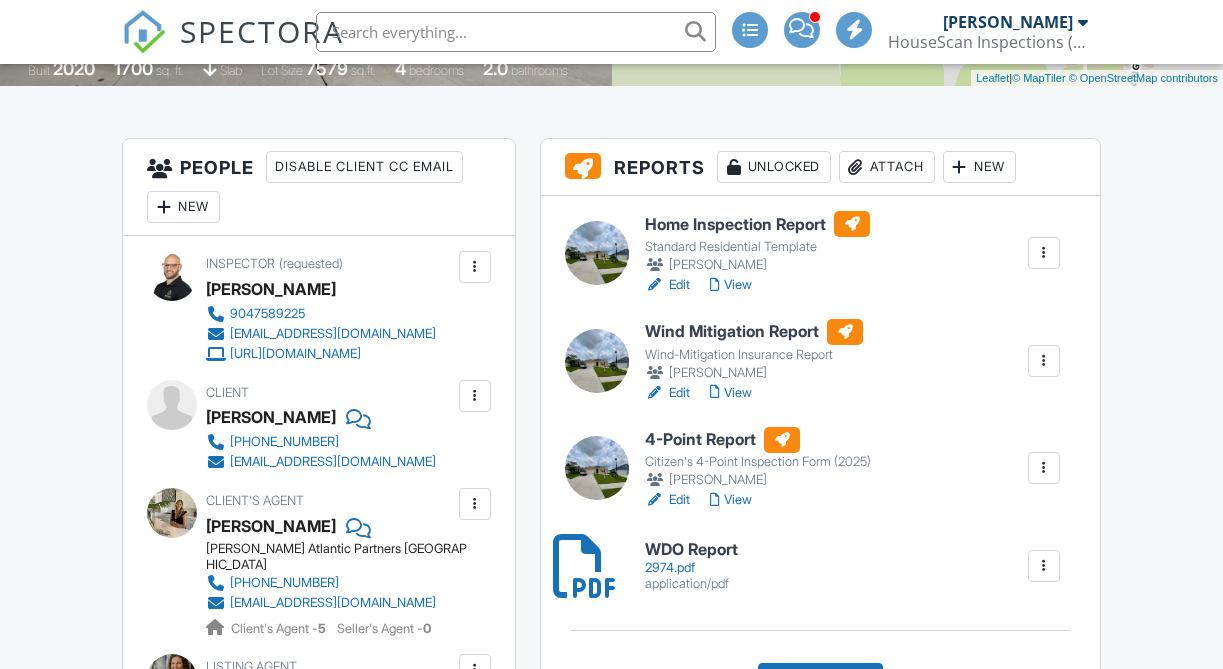 scroll, scrollTop: 448, scrollLeft: 0, axis: vertical 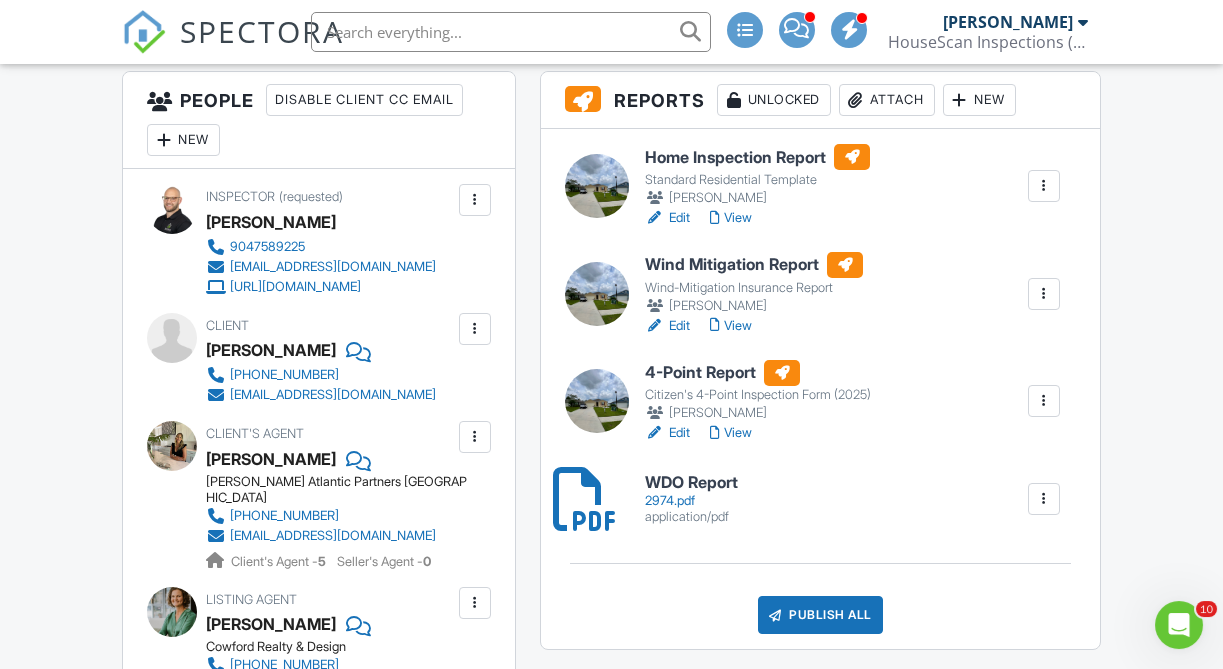 click on "Publish All" at bounding box center (820, 615) 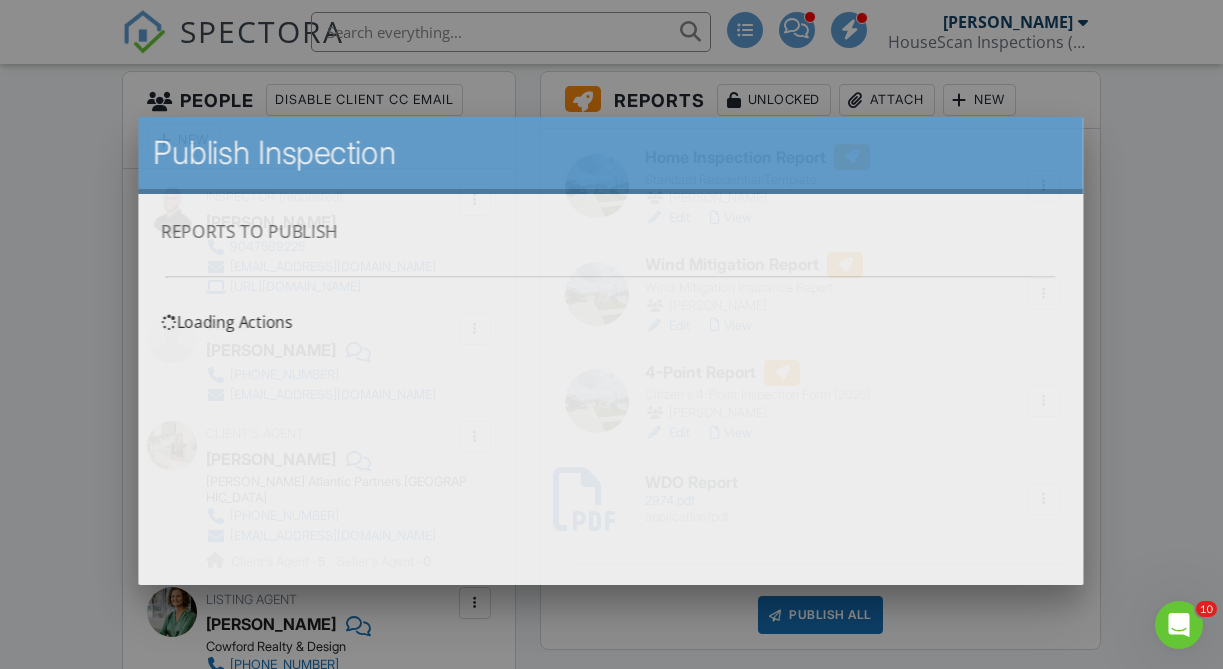scroll, scrollTop: 0, scrollLeft: 0, axis: both 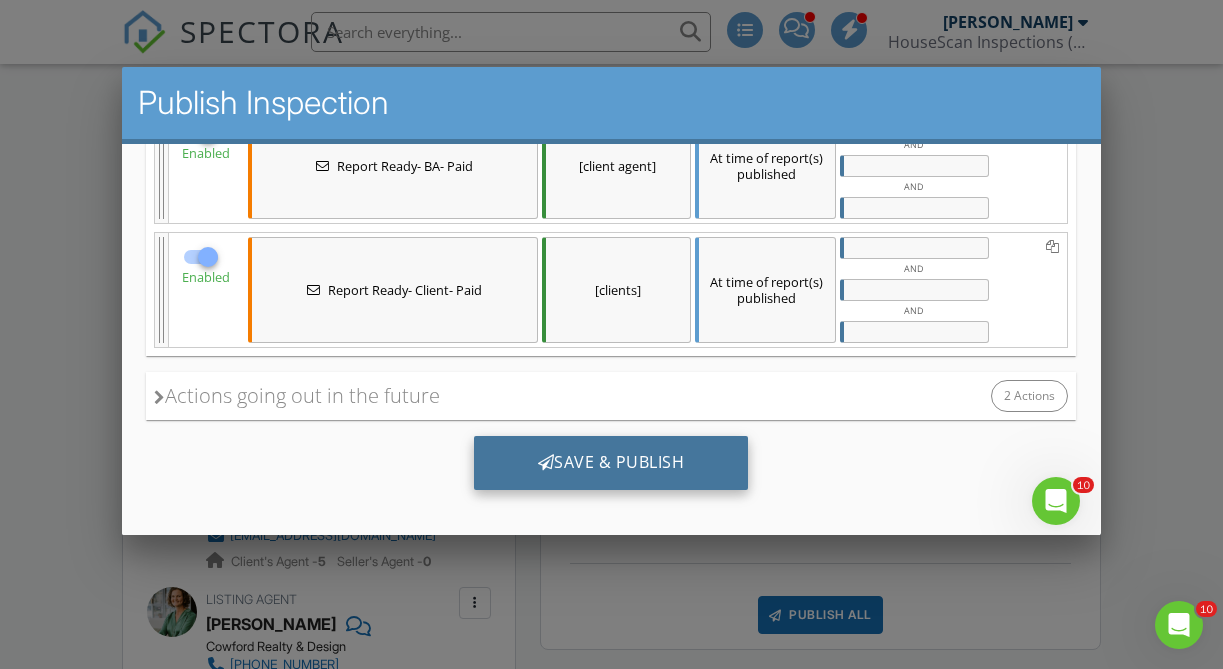 click on "Save & Publish" at bounding box center (611, 462) 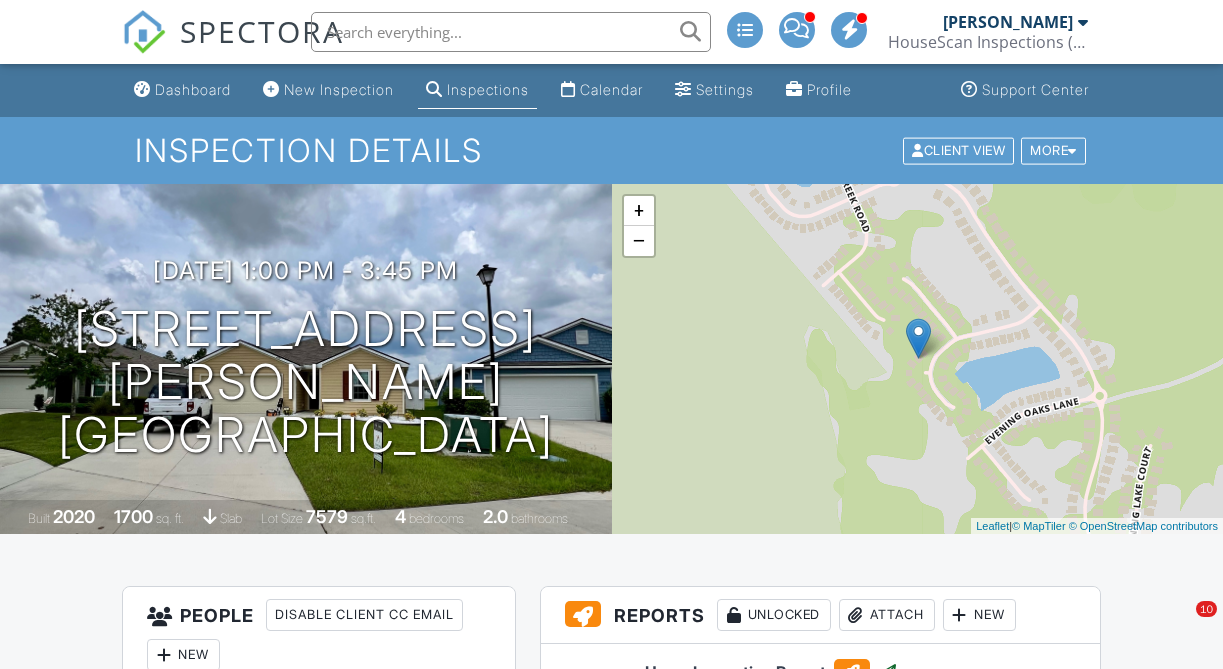 scroll, scrollTop: 0, scrollLeft: 0, axis: both 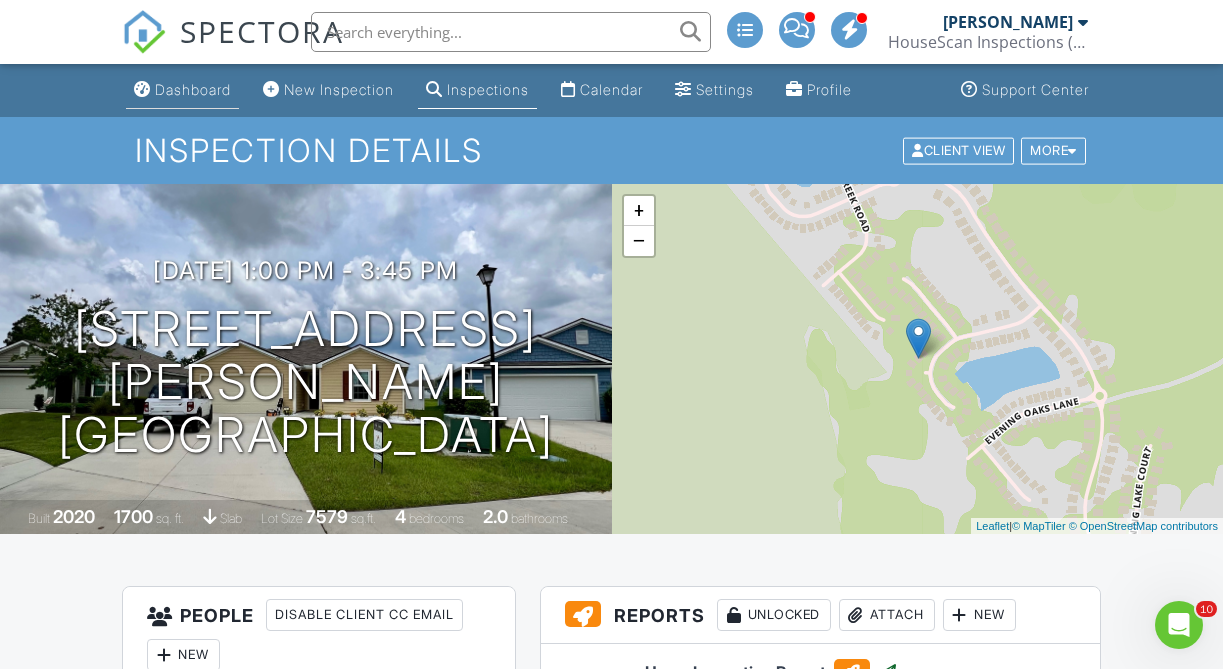 click on "Dashboard" at bounding box center [193, 89] 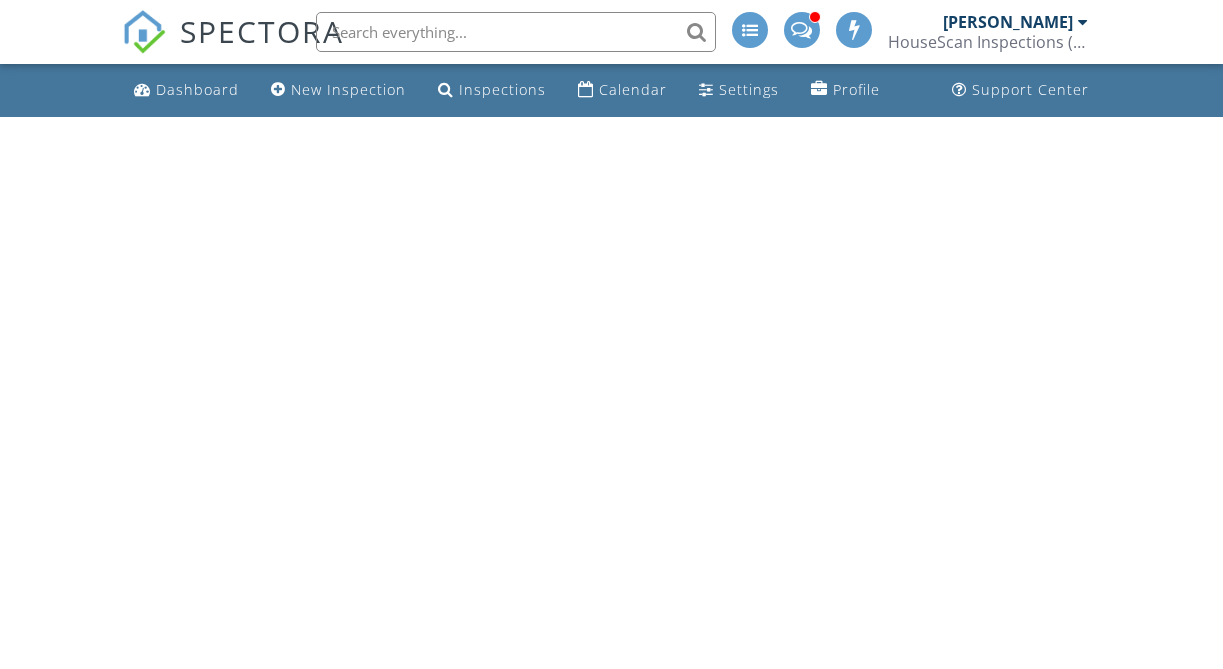 scroll, scrollTop: 0, scrollLeft: 0, axis: both 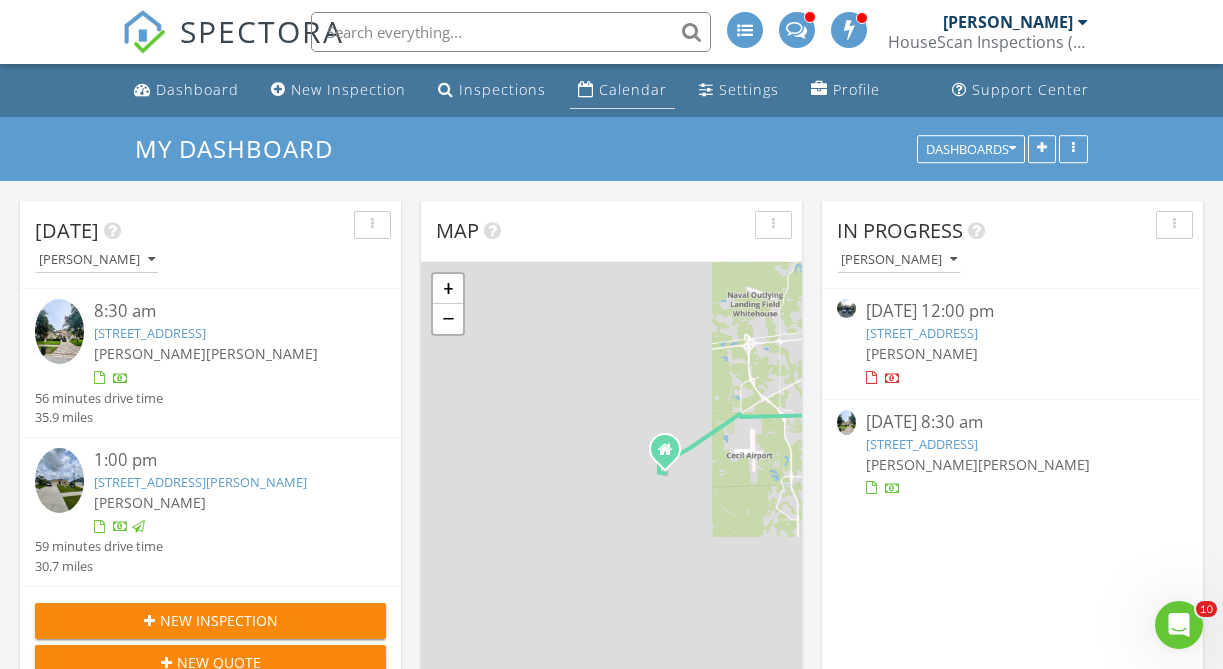 click on "Calendar" at bounding box center [633, 89] 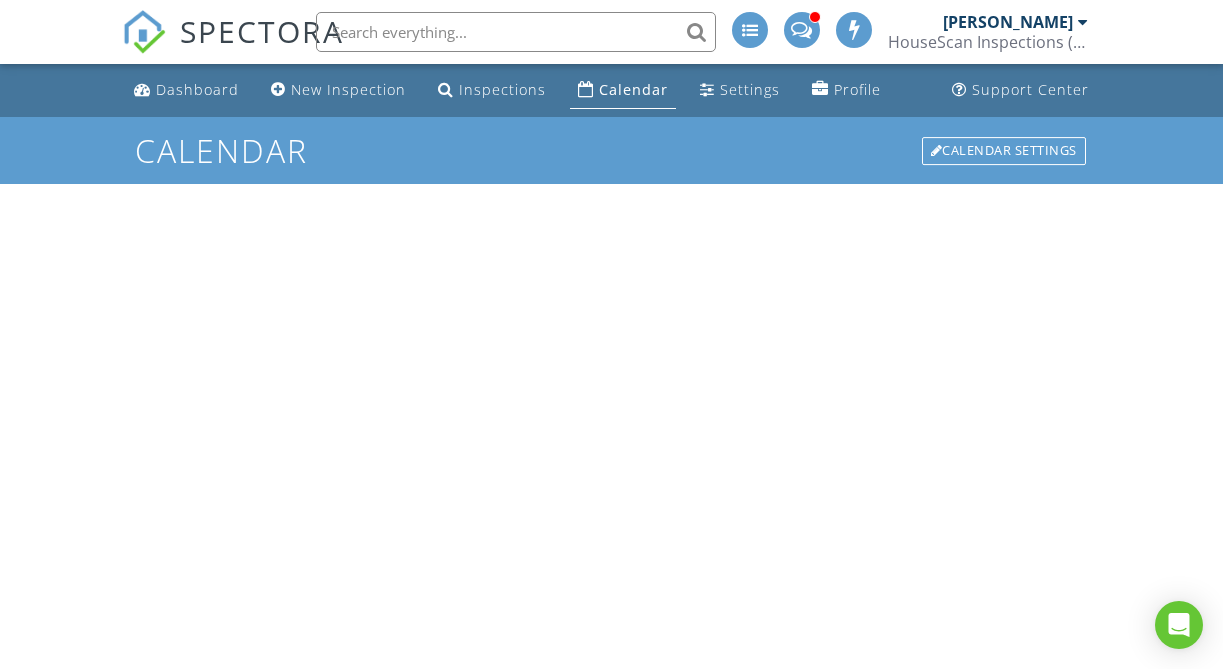 scroll, scrollTop: 0, scrollLeft: 0, axis: both 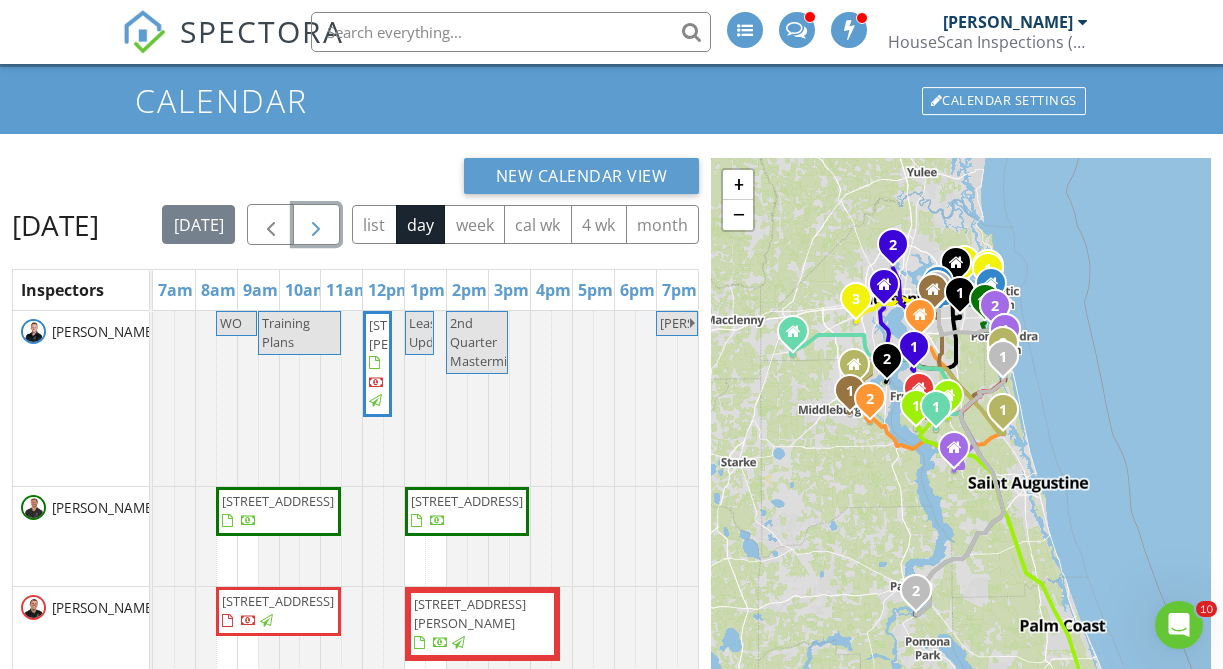 click at bounding box center (316, 225) 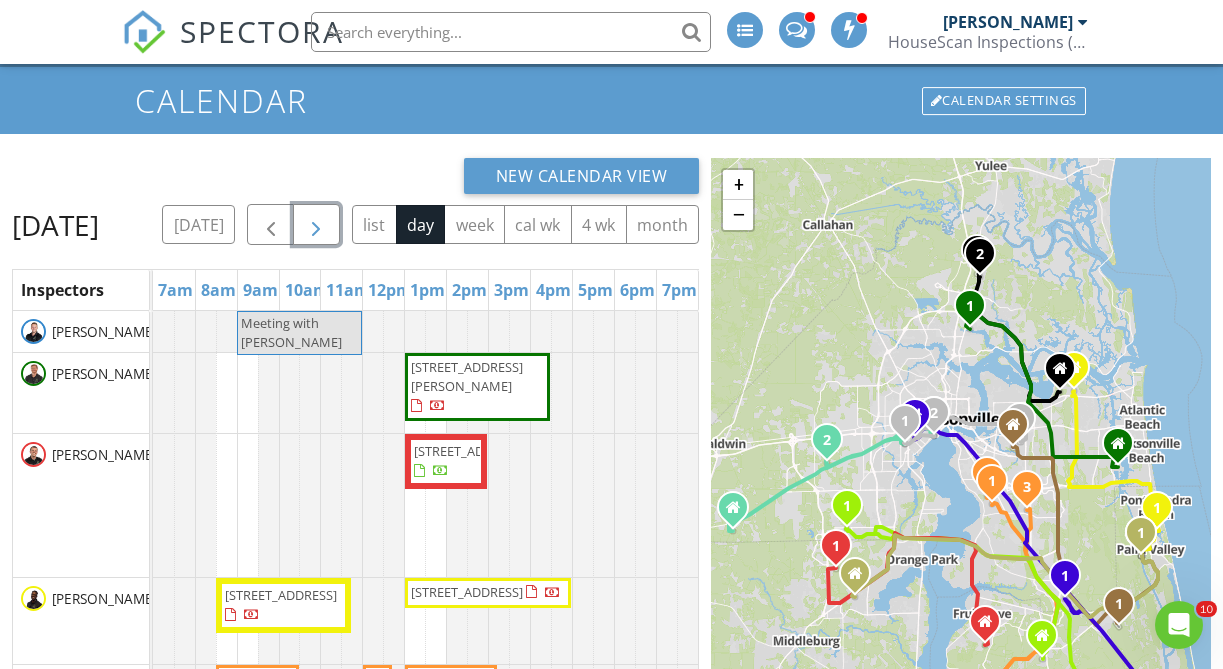 scroll, scrollTop: 86, scrollLeft: 0, axis: vertical 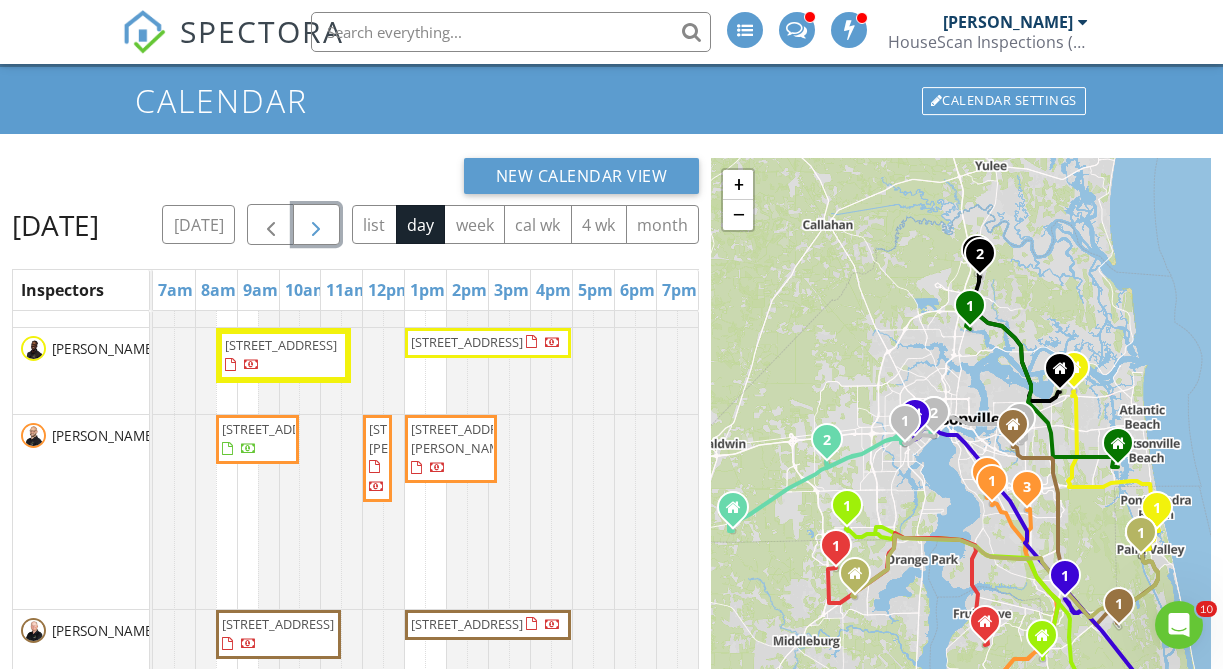 click at bounding box center (316, 225) 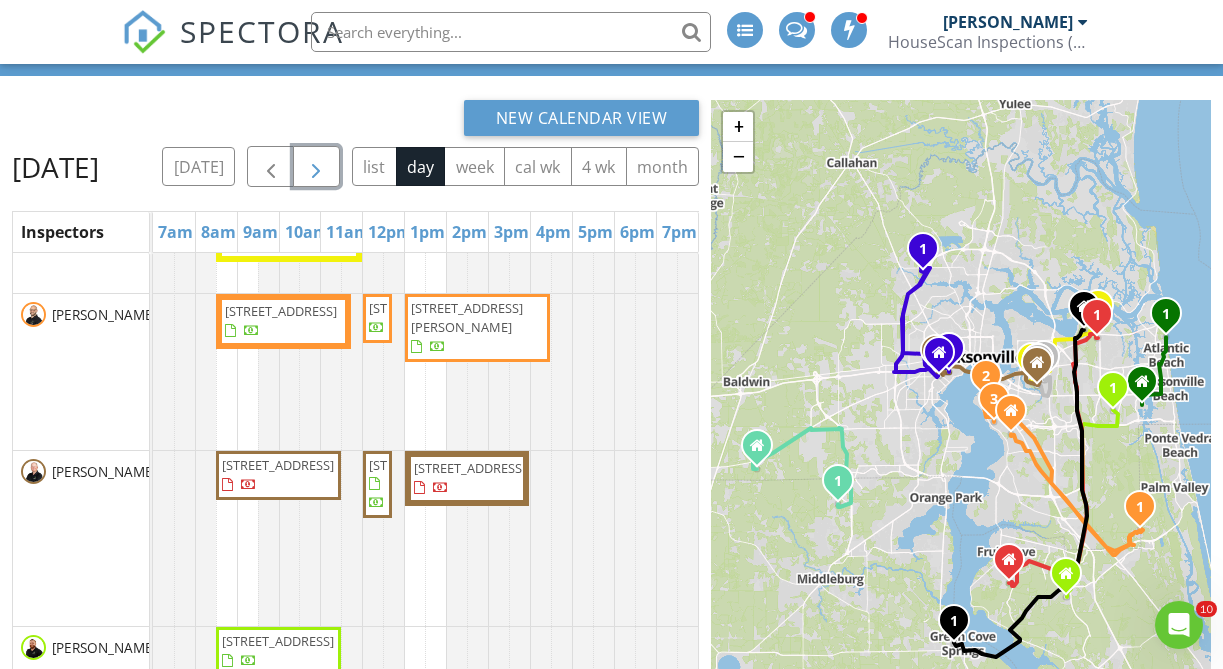 scroll, scrollTop: 70, scrollLeft: 0, axis: vertical 